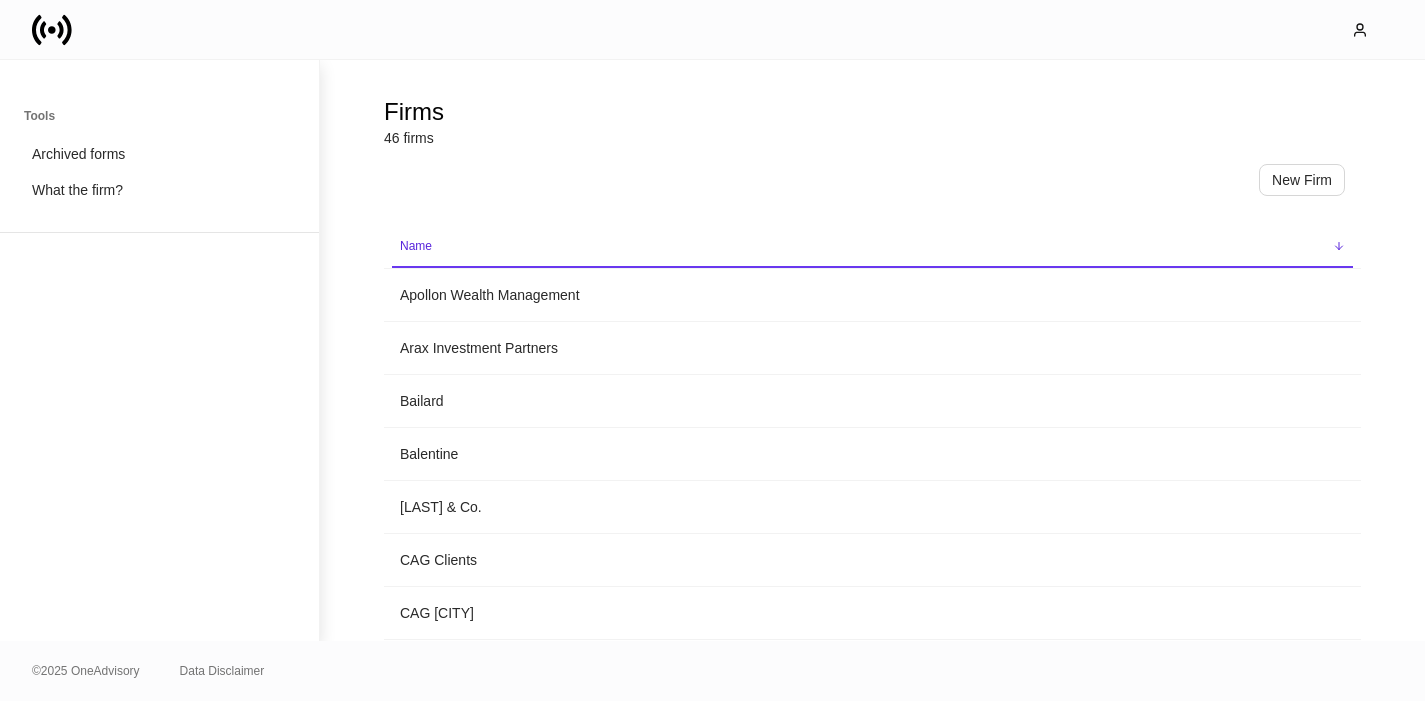 scroll, scrollTop: 0, scrollLeft: 0, axis: both 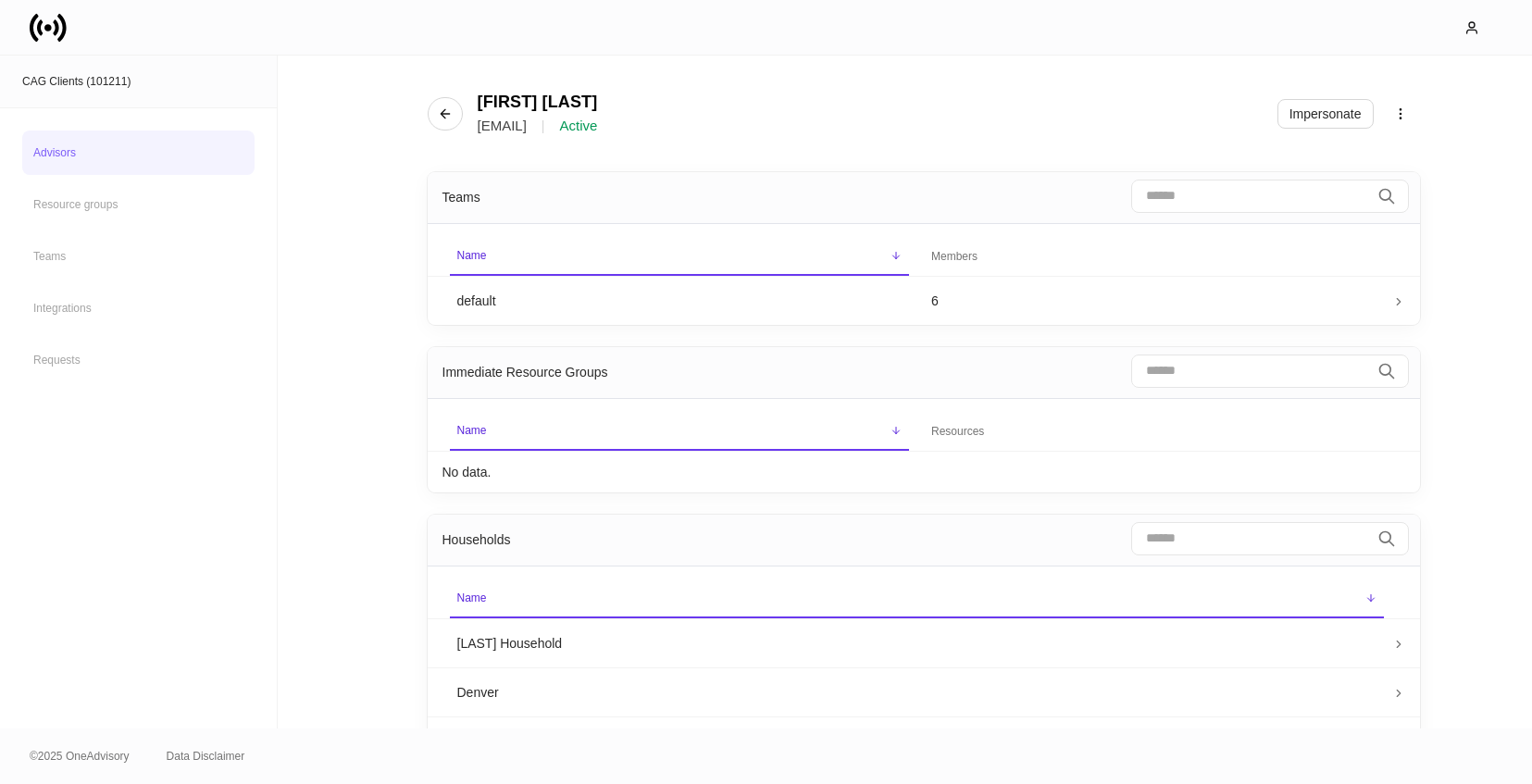 click at bounding box center (48, 28) 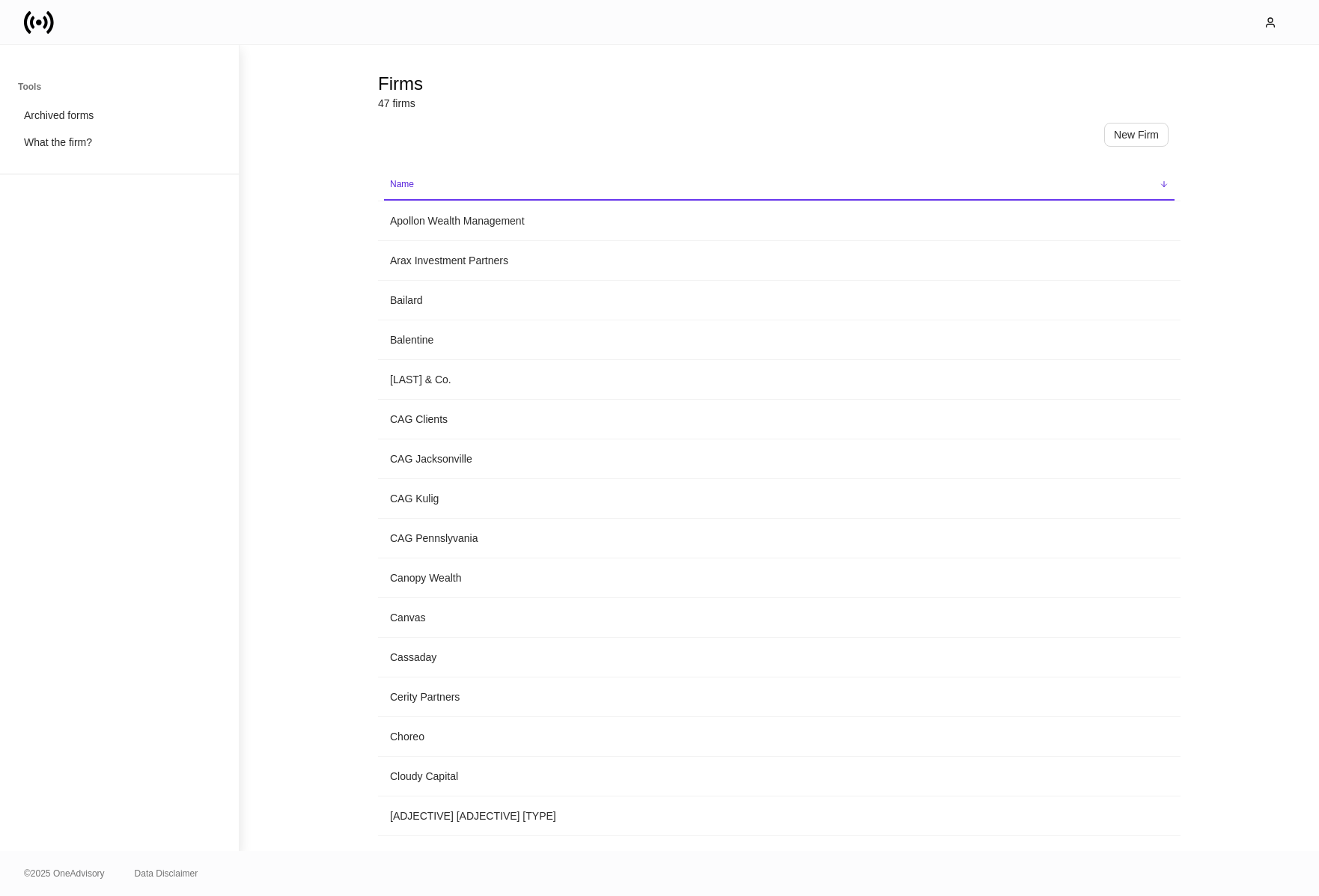 click at bounding box center (39, 22) 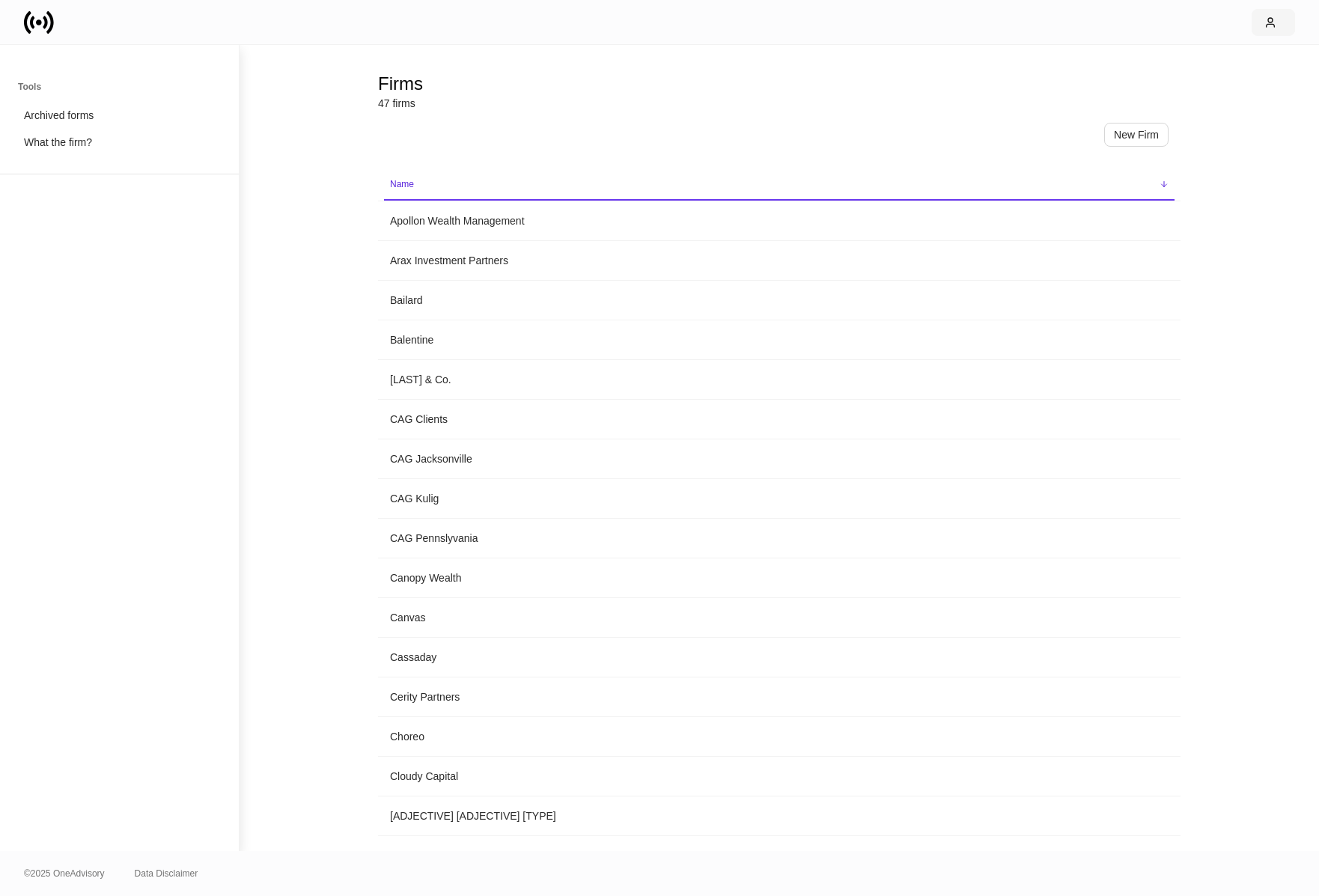 click at bounding box center (1273, 22) 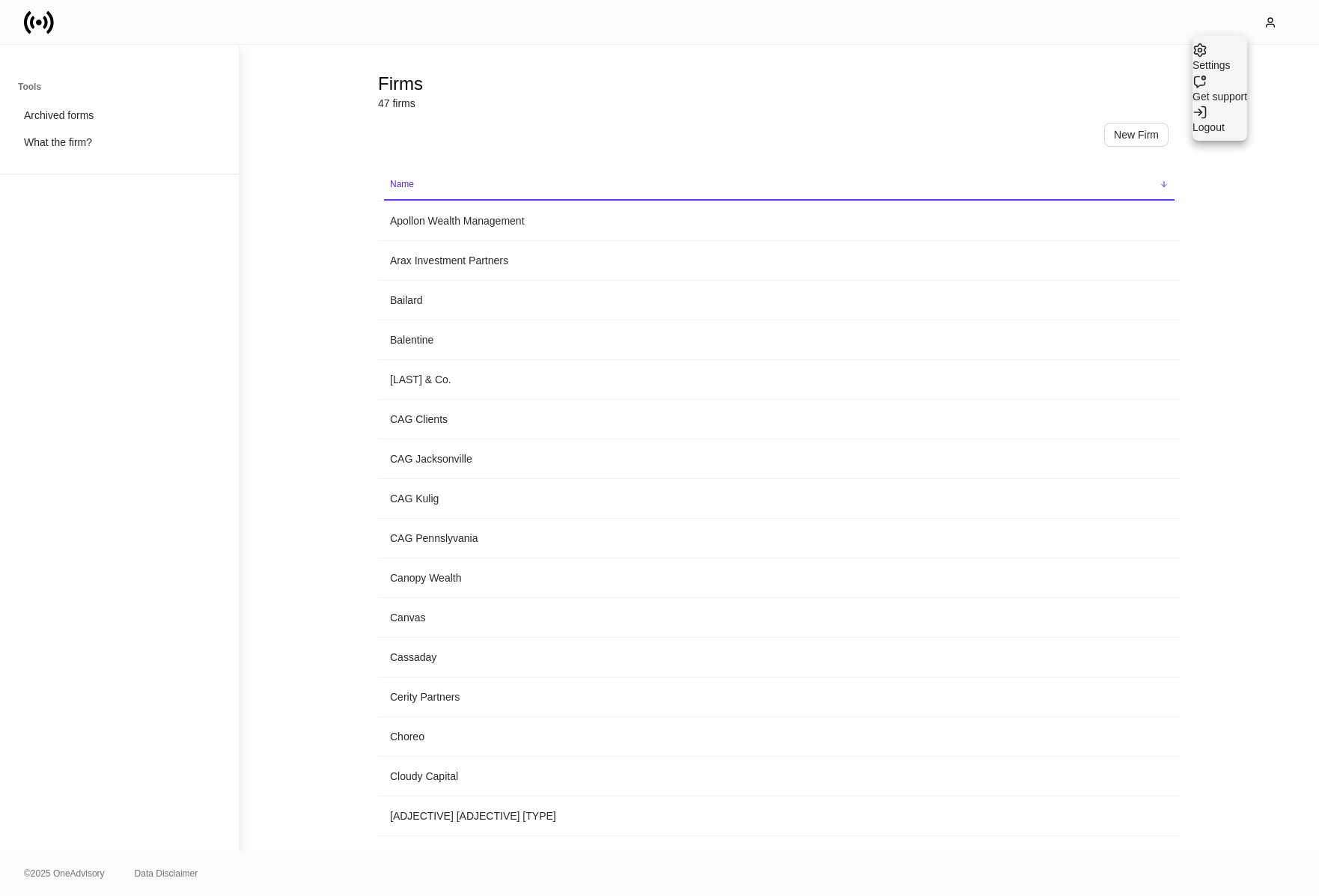 click on "Logout" at bounding box center (1219, 127) 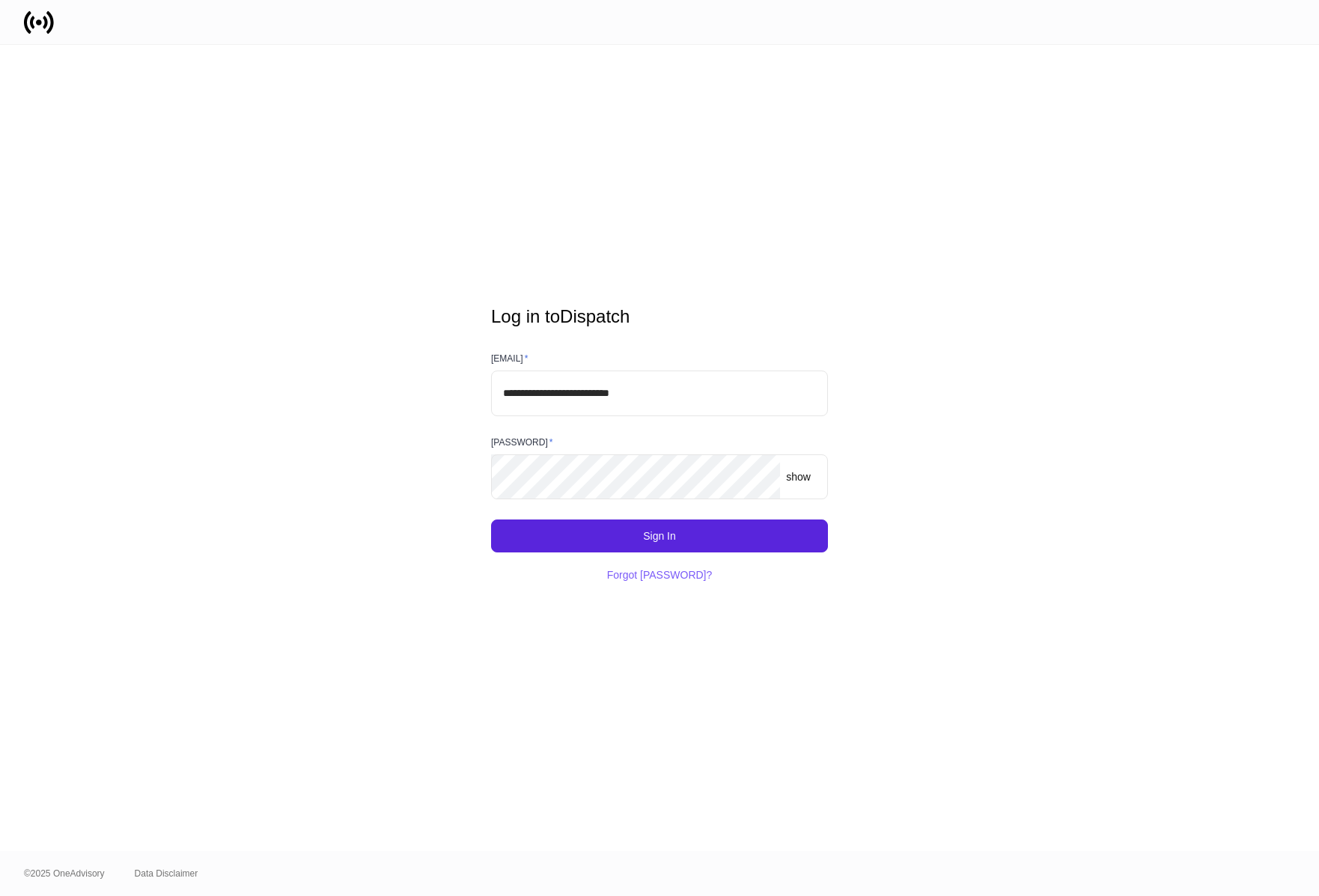 scroll, scrollTop: 0, scrollLeft: 0, axis: both 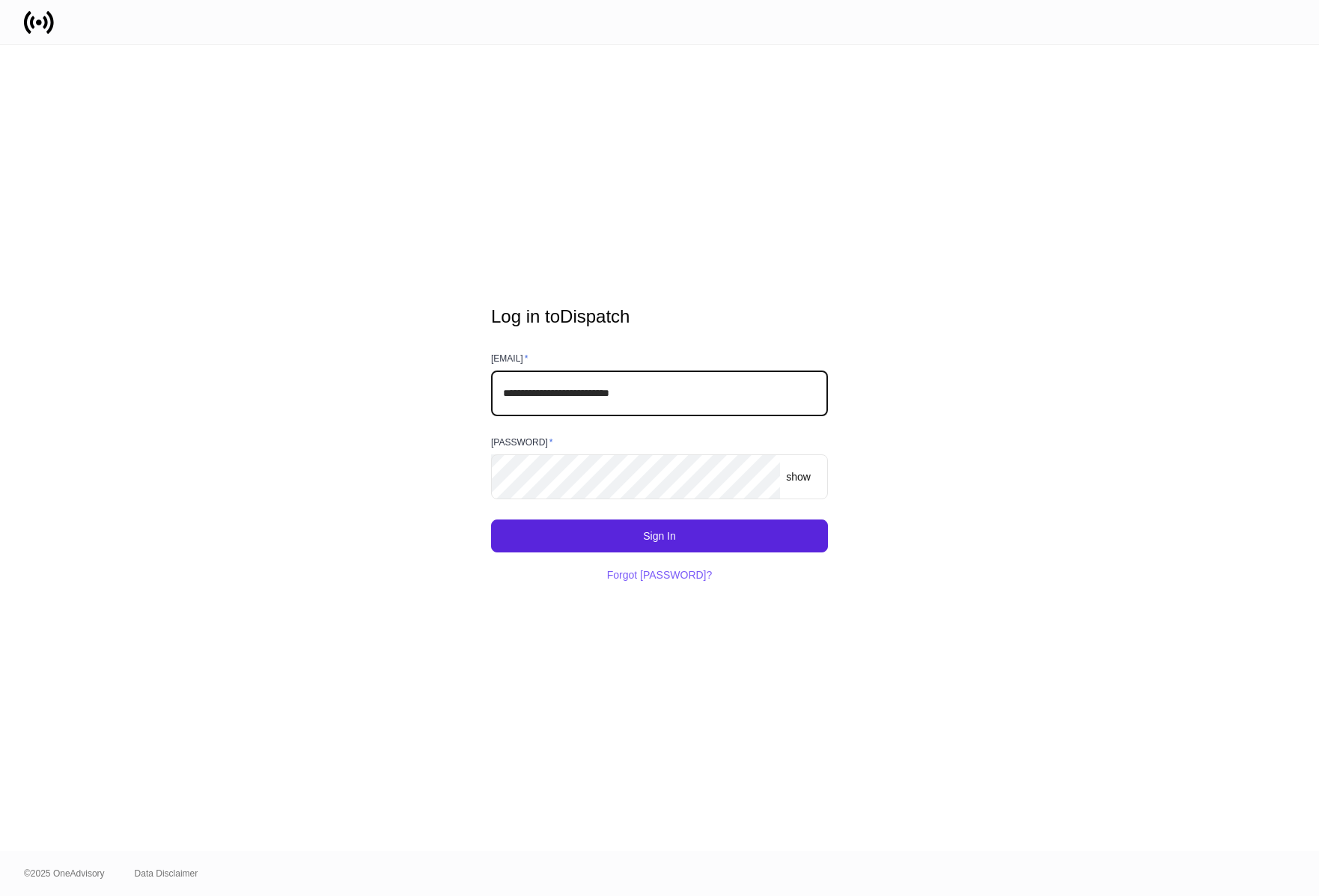 click on "**********" at bounding box center [660, 393] 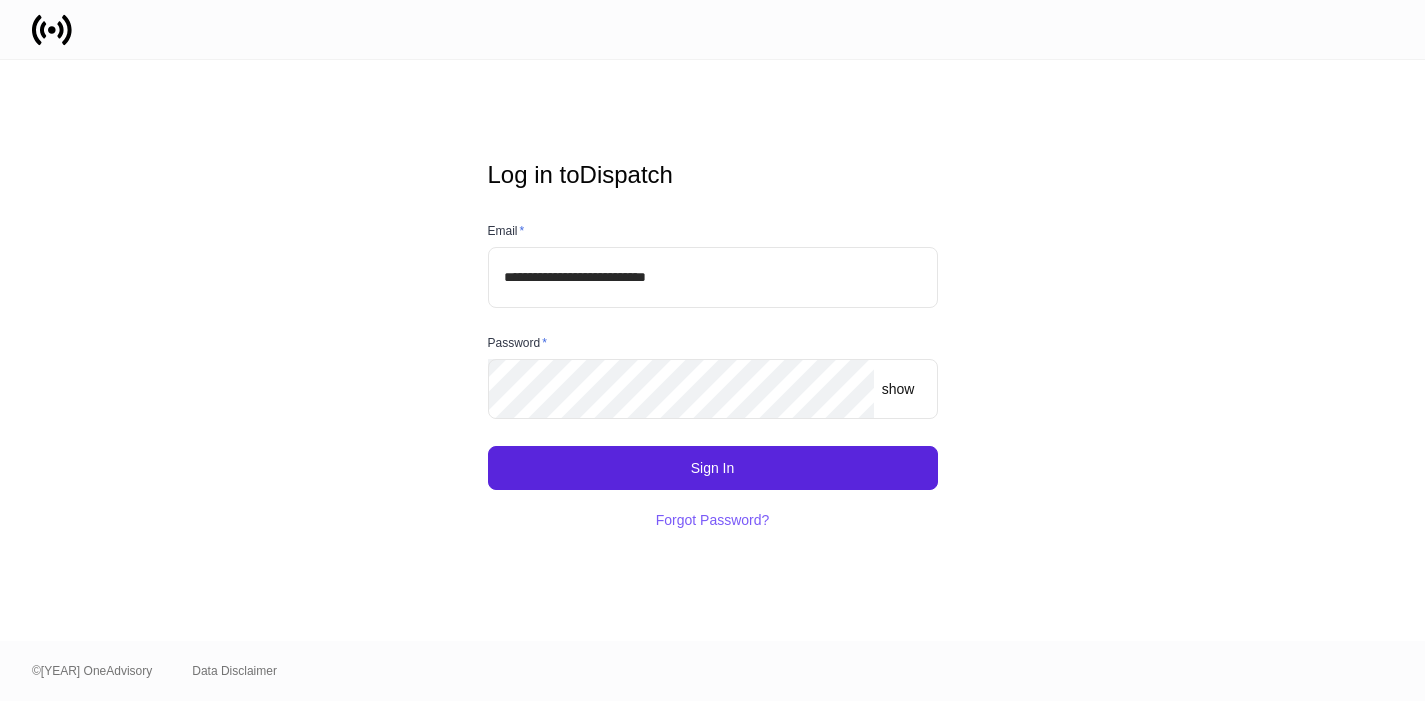scroll, scrollTop: 0, scrollLeft: 0, axis: both 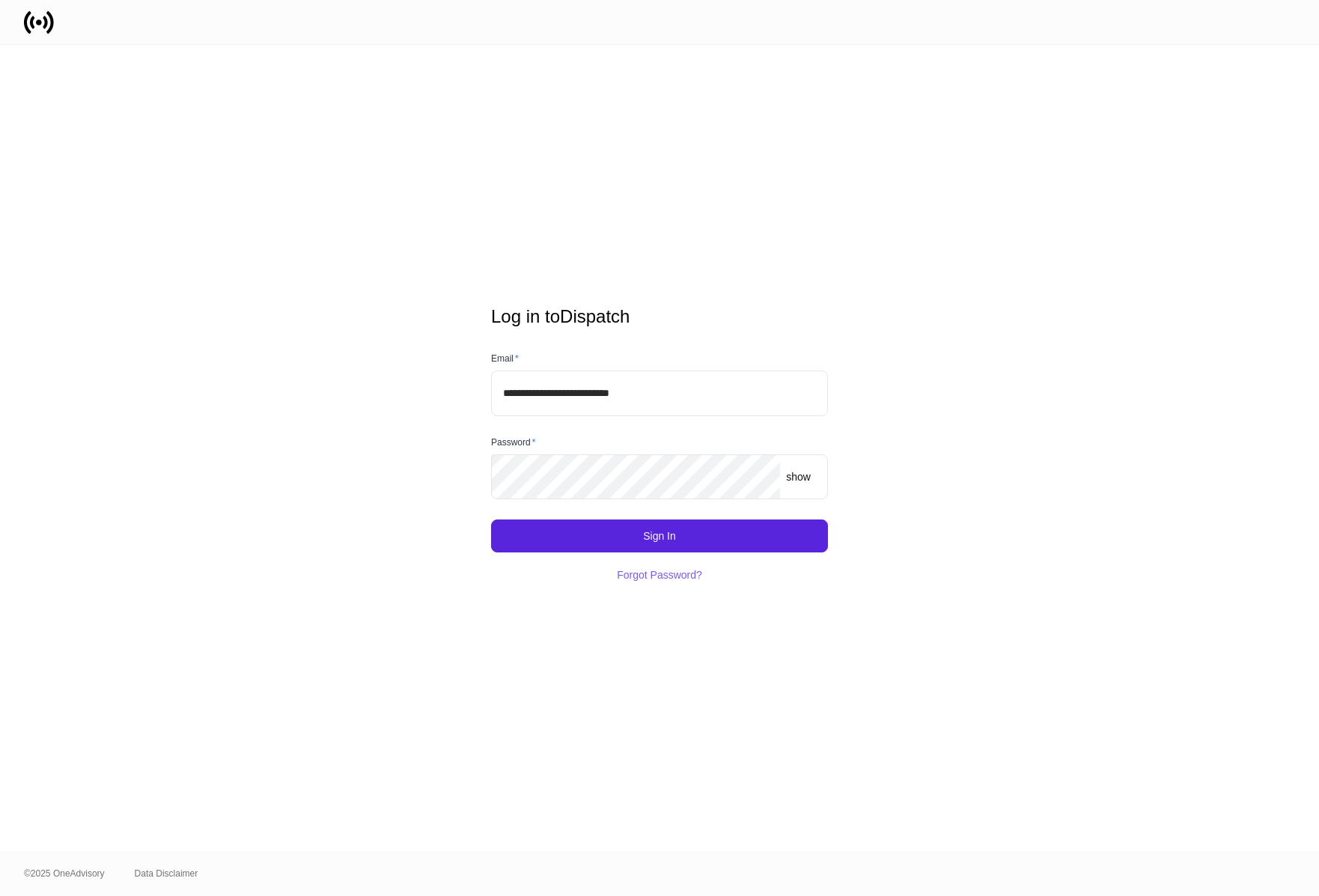 click on "**********" at bounding box center [660, 393] 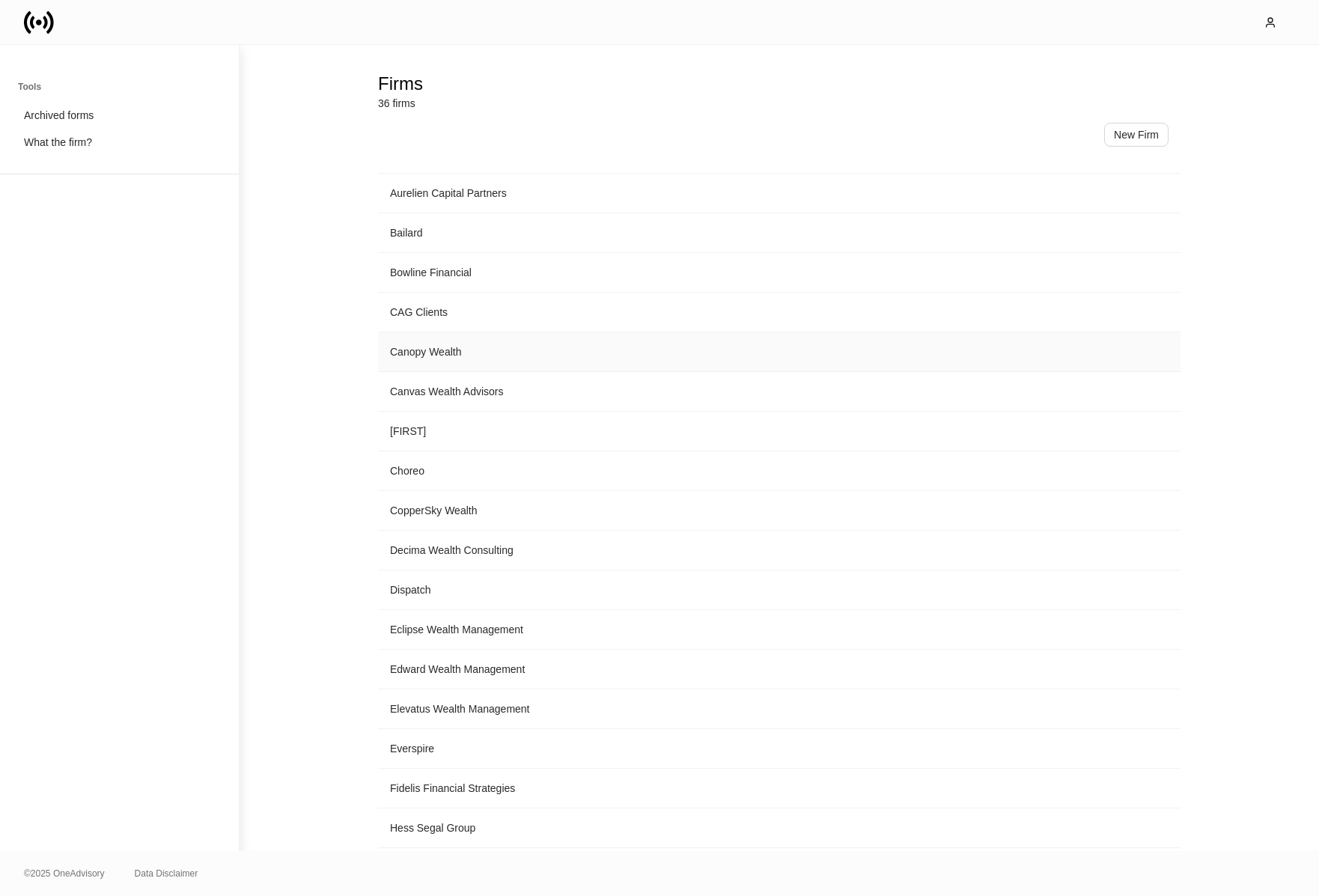 scroll, scrollTop: 0, scrollLeft: 0, axis: both 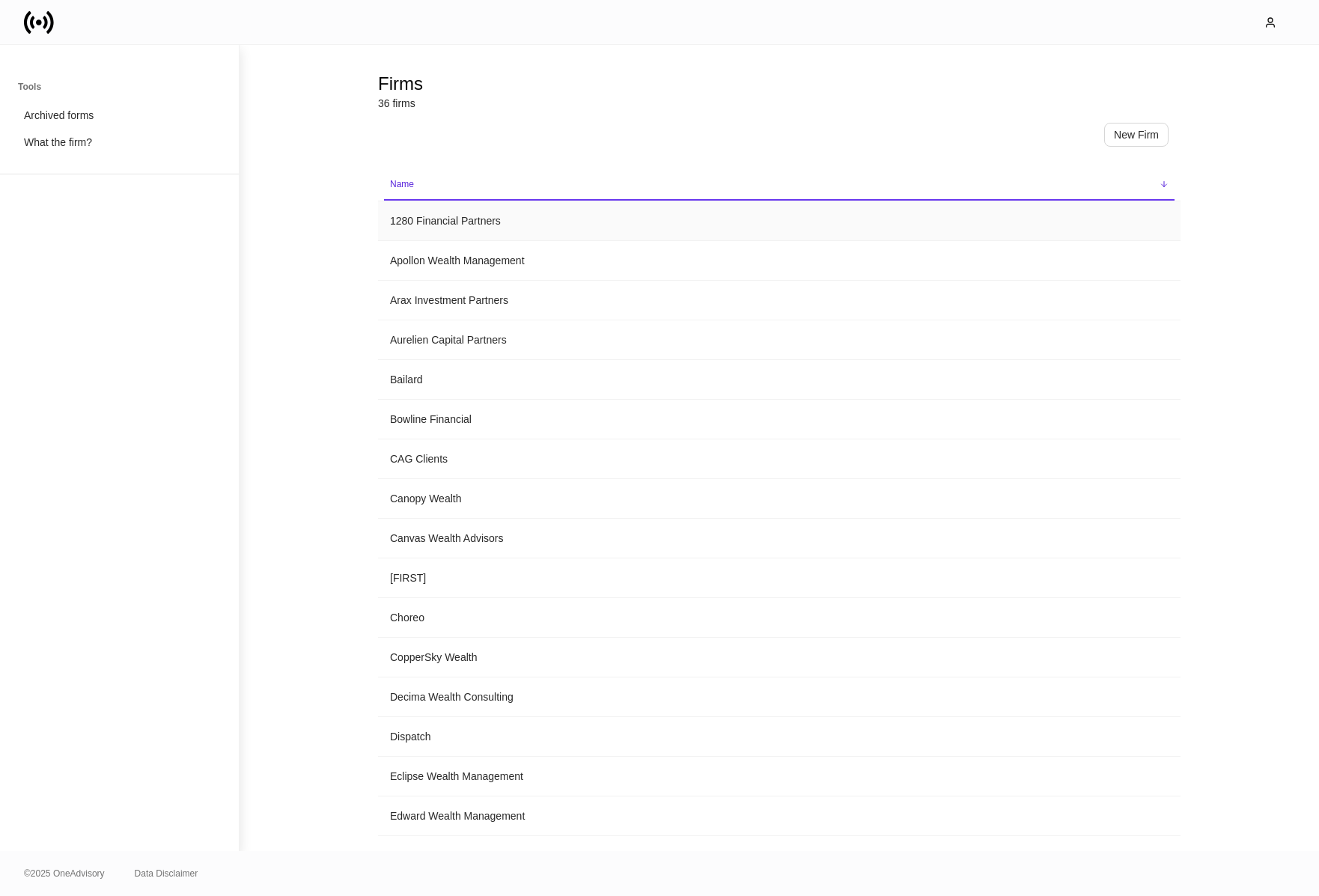 click on "1280 Financial Partners" at bounding box center (779, 221) 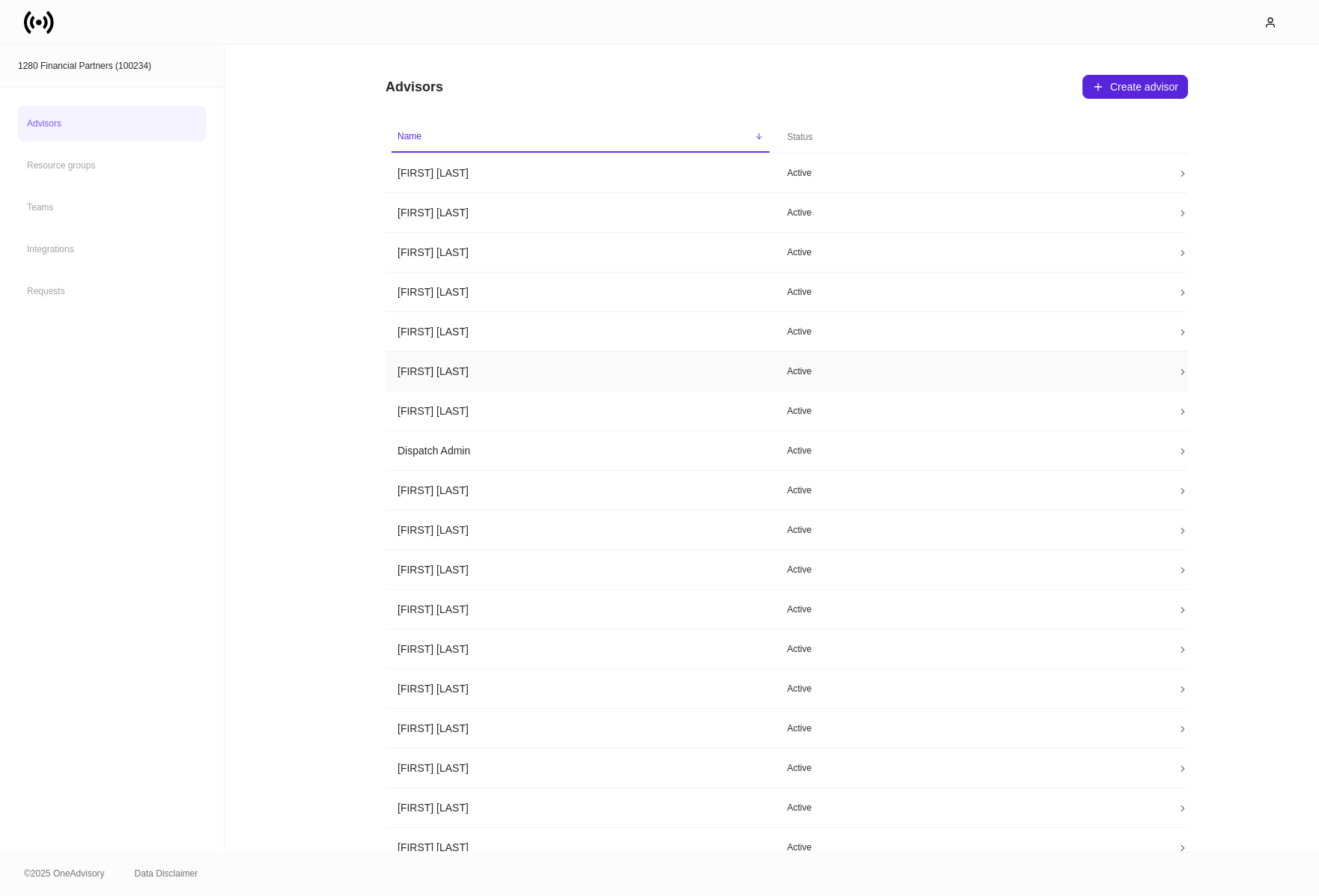 click on "Charlie Todd" at bounding box center [580, 173] 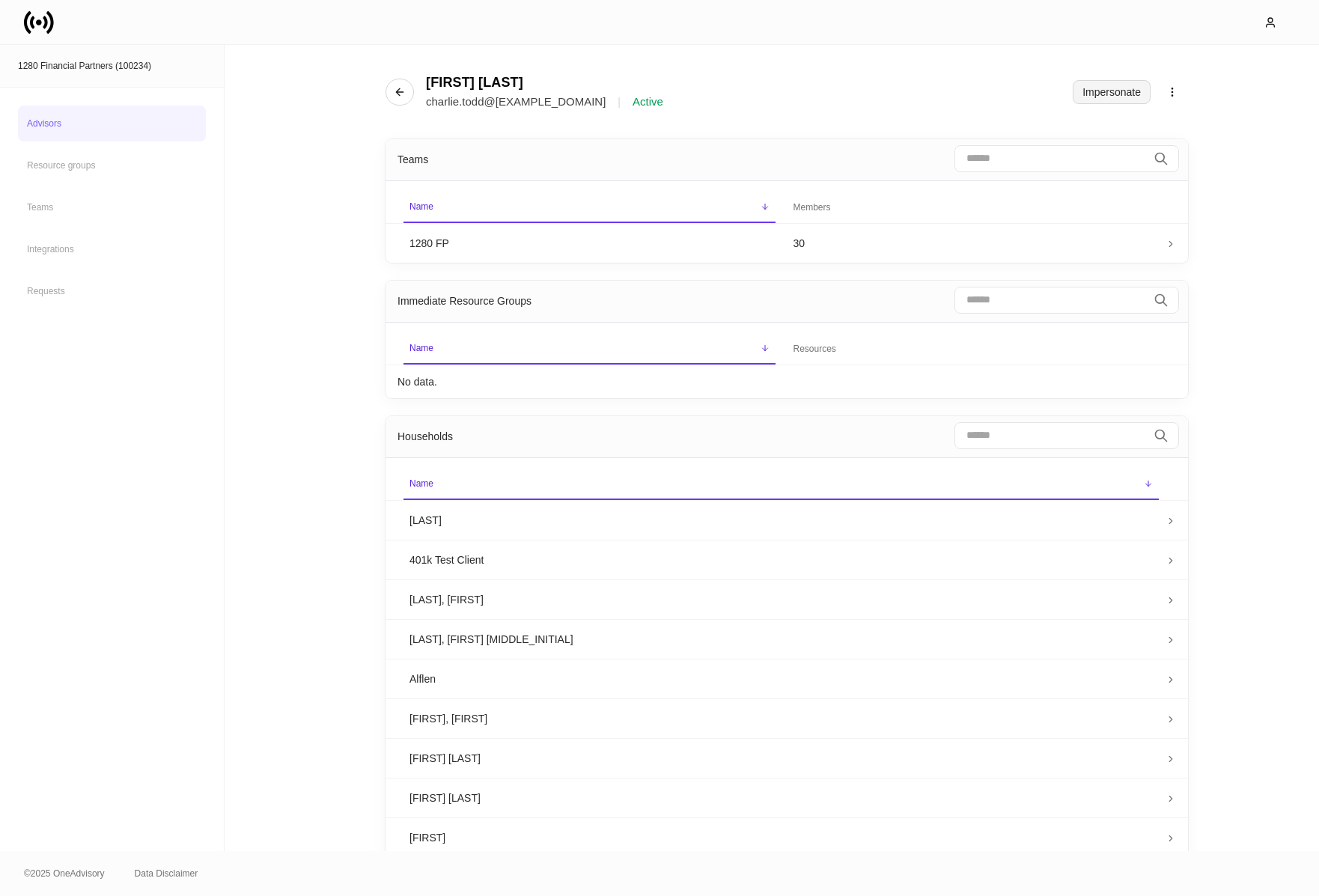 click on "Impersonate" at bounding box center [1112, 92] 